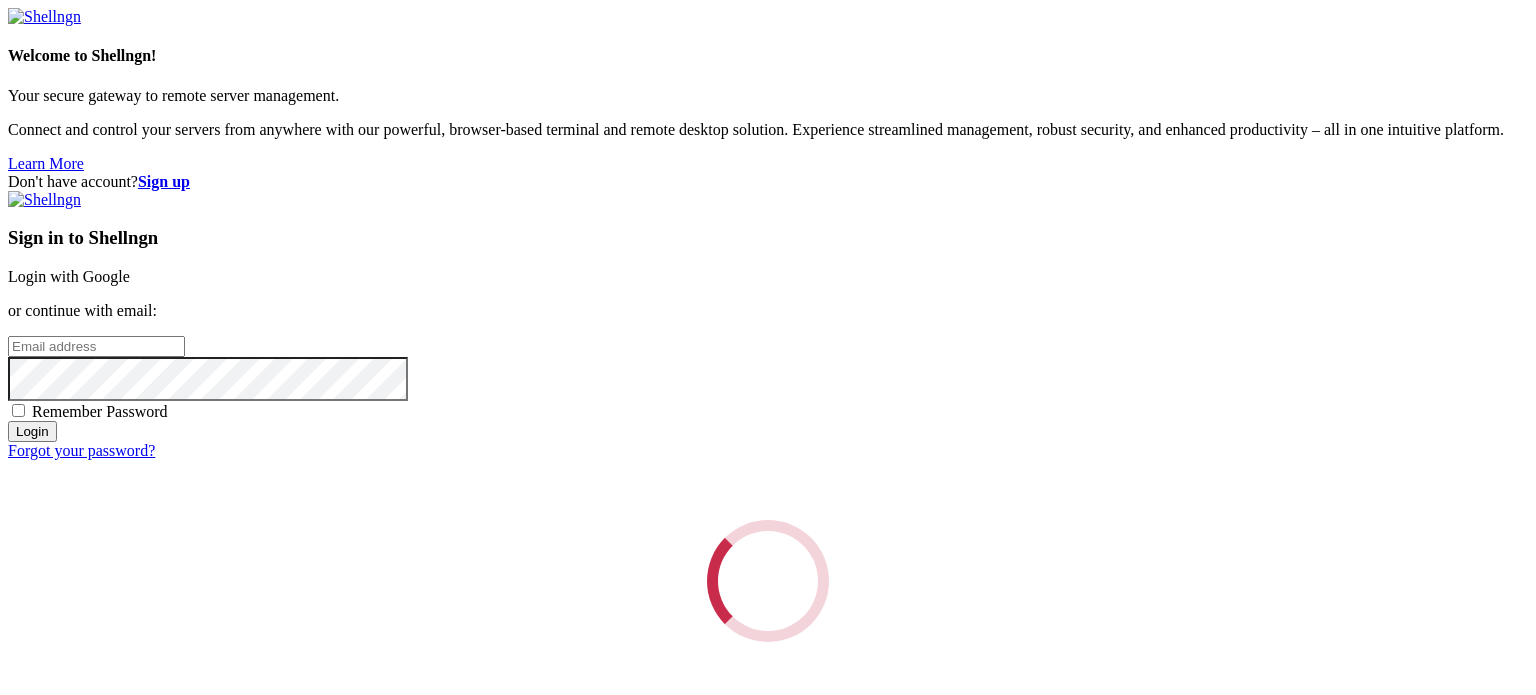 scroll, scrollTop: 0, scrollLeft: 0, axis: both 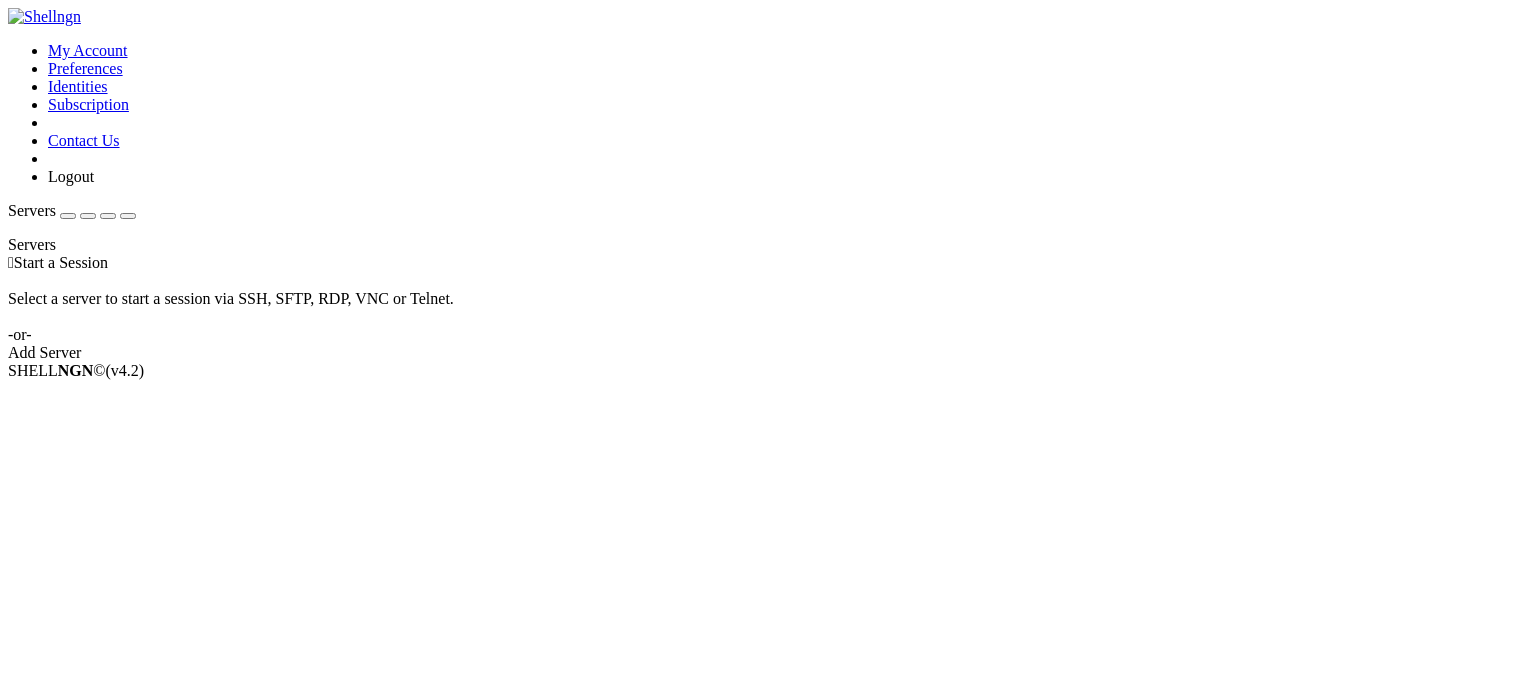click at bounding box center (68, 216) 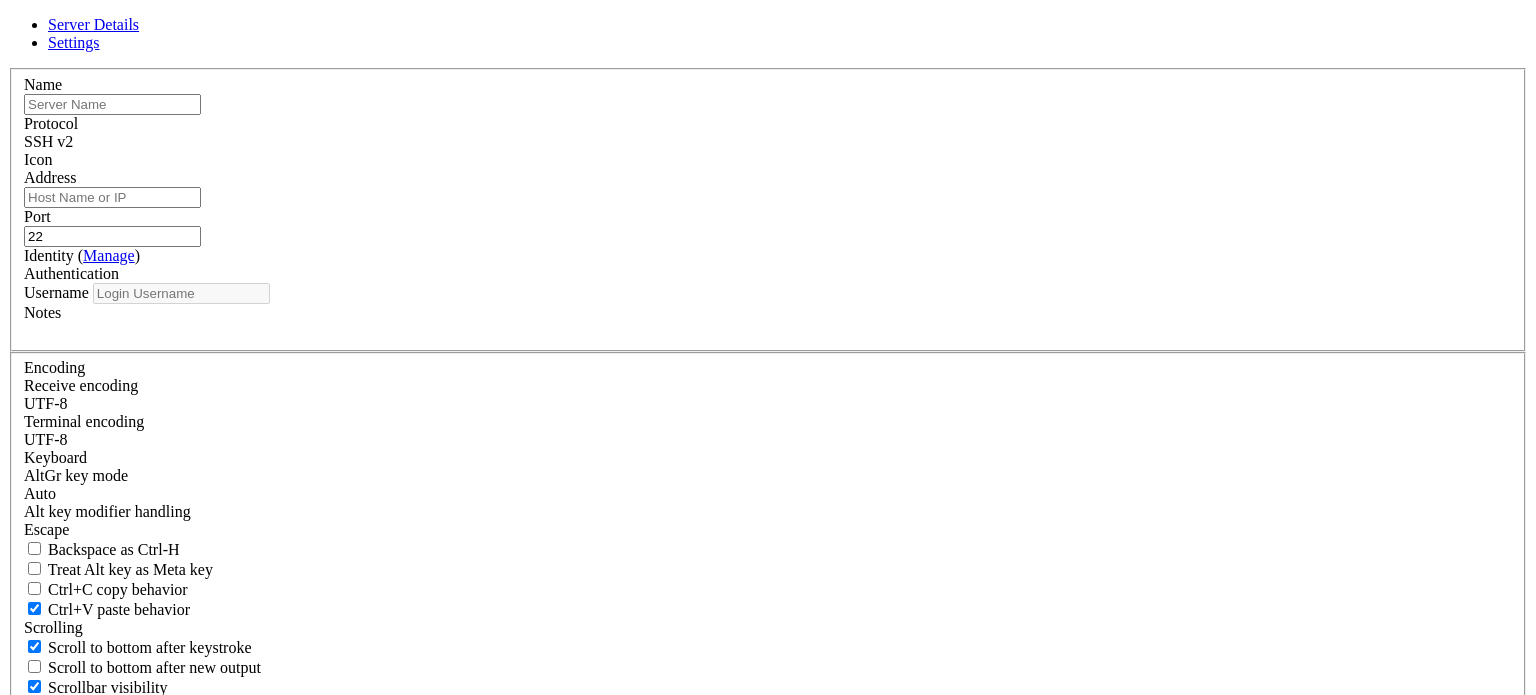 type 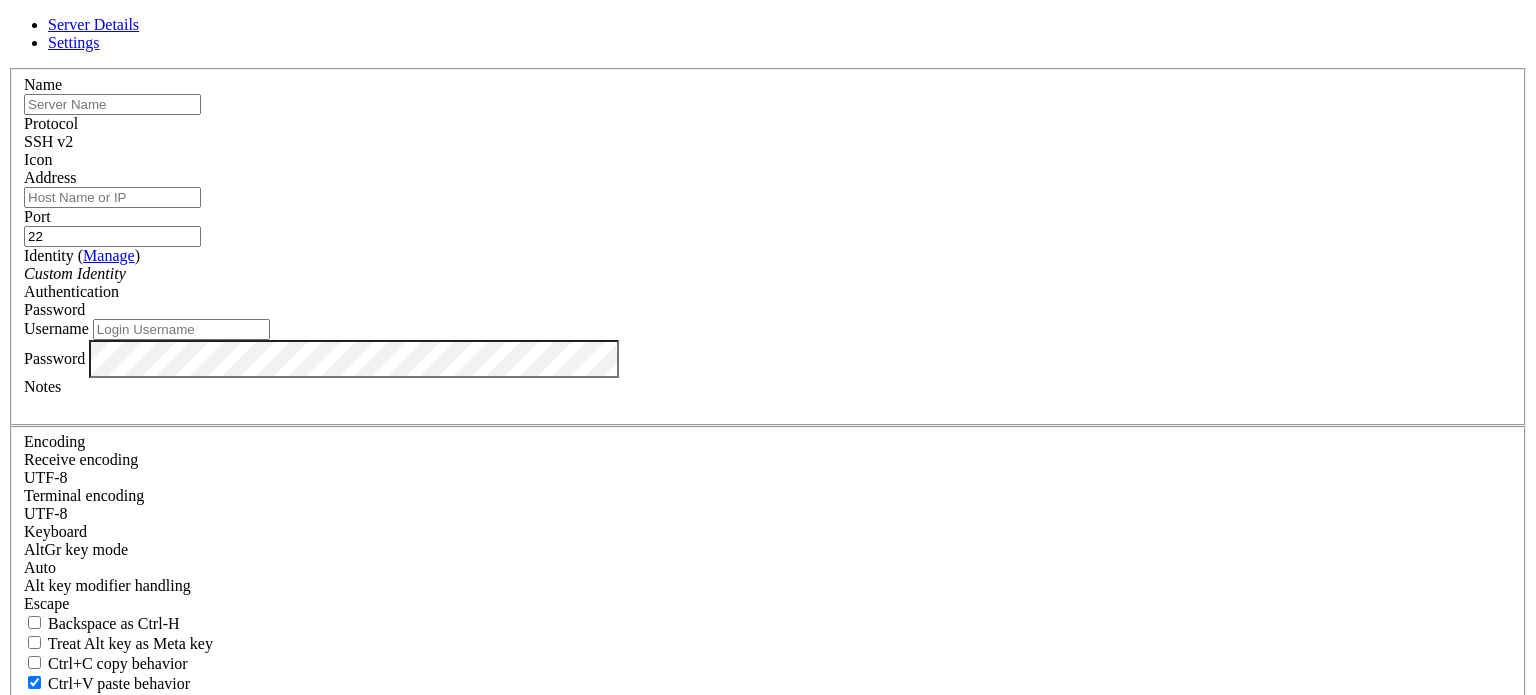 click on "Server Details
Settings
Name
Protocol
SSH v2
Icon" at bounding box center [768, 429] 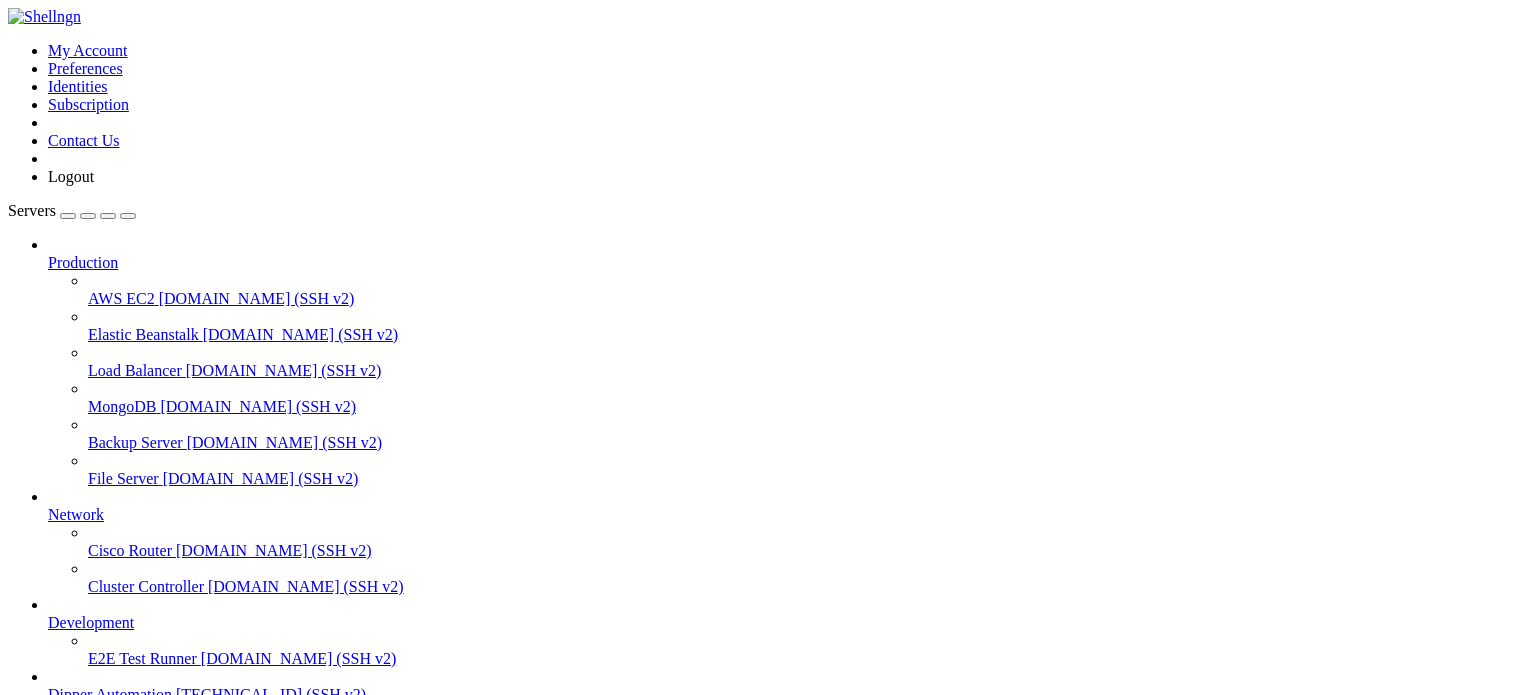 scroll, scrollTop: 164, scrollLeft: 0, axis: vertical 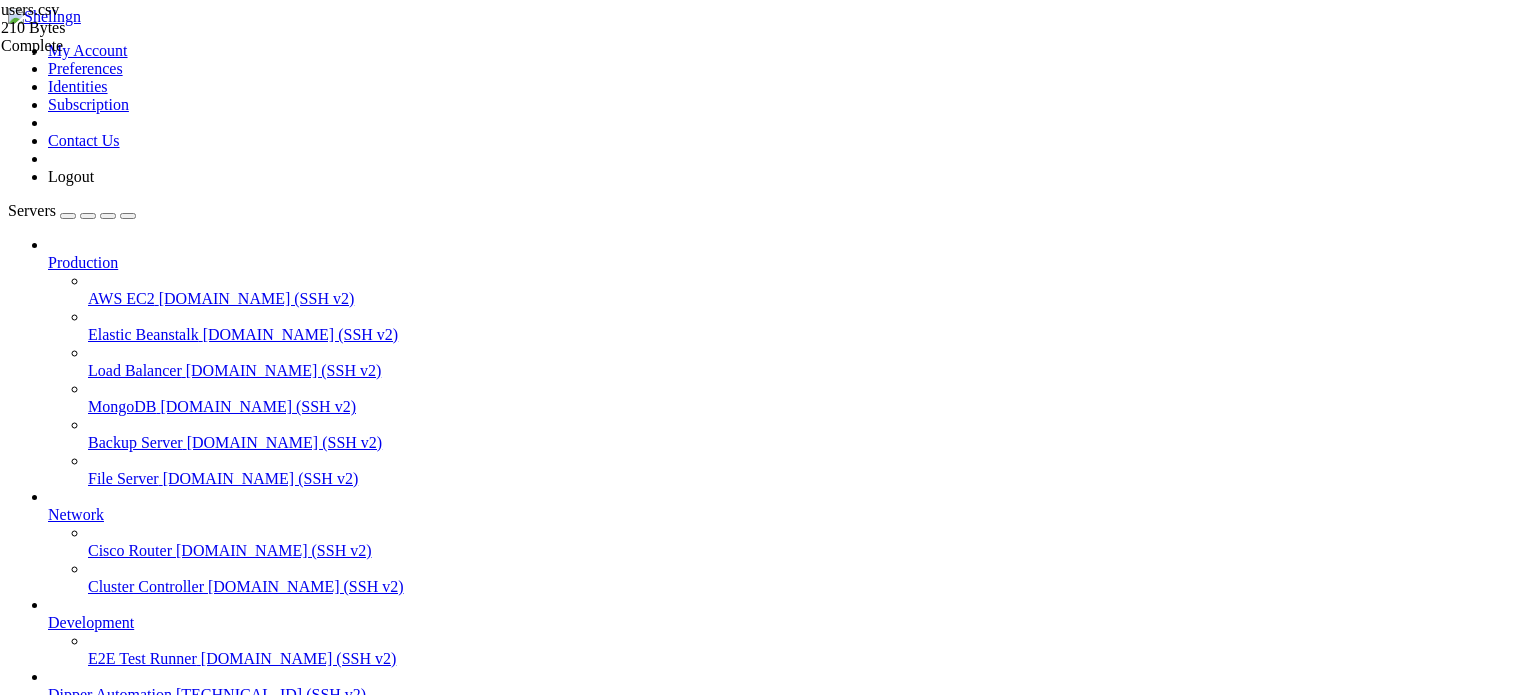 click on "id,email,password,name 1,[PERSON_NAME][EMAIL_ADDRESS][DOMAIN_NAME],32331234,[PERSON_NAME] 2,[EMAIL_ADDRESS][DOMAIN_NAME],512490,[PERSON_NAME] 3,[EMAIL_ADDRESS][DOMAIN_NAME],Freire2025*,[PERSON_NAME] 4,[EMAIL_ADDRESS][DOMAIN_NAME],12345,[PERSON_NAME]" at bounding box center (787, 2322) 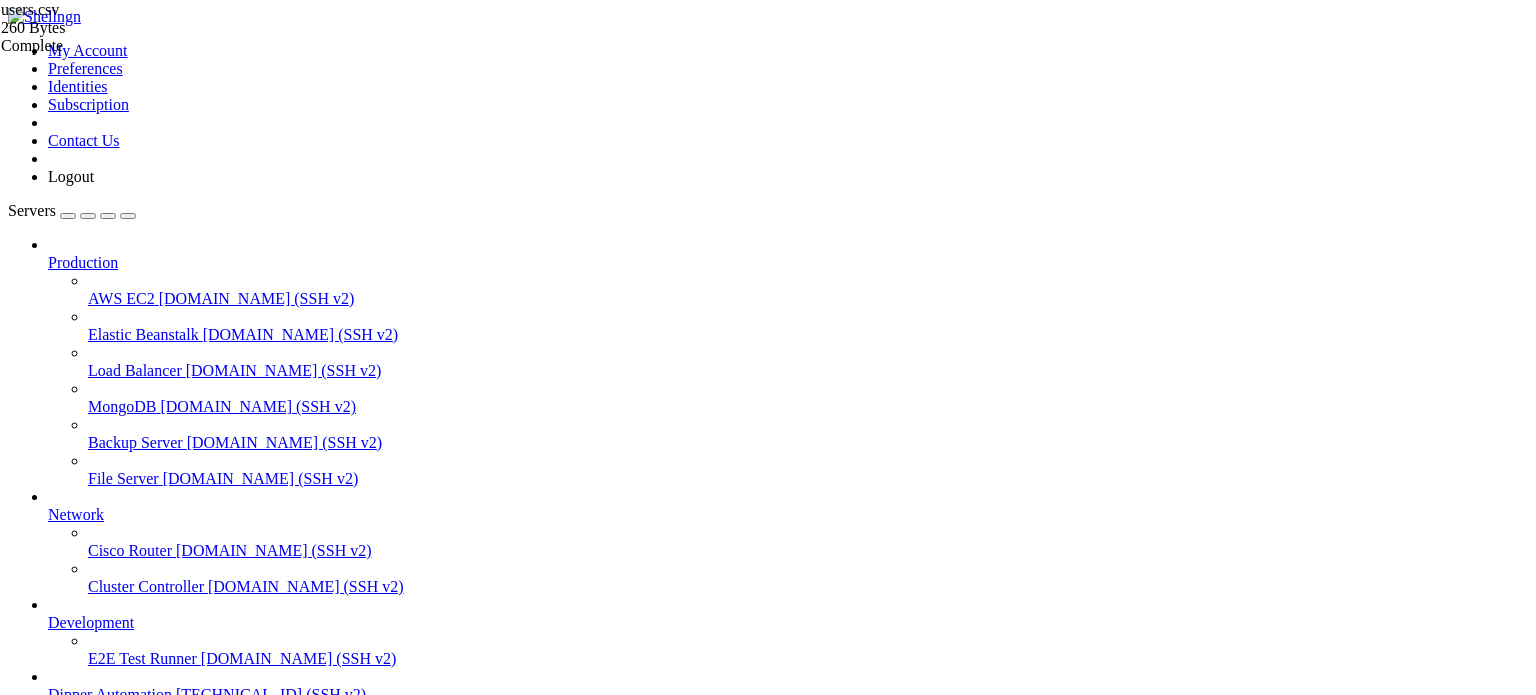 click at bounding box center [1236, 1489] 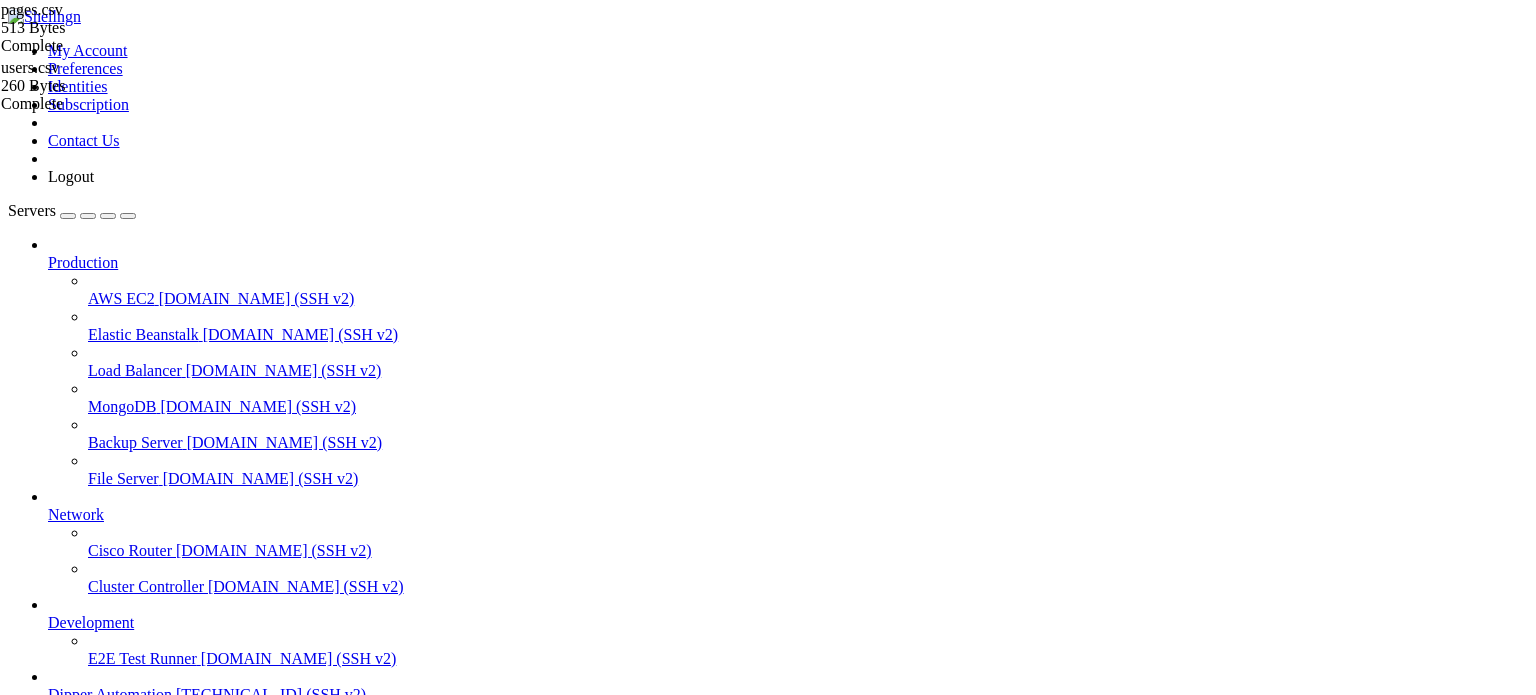 click at bounding box center (56, 2004) 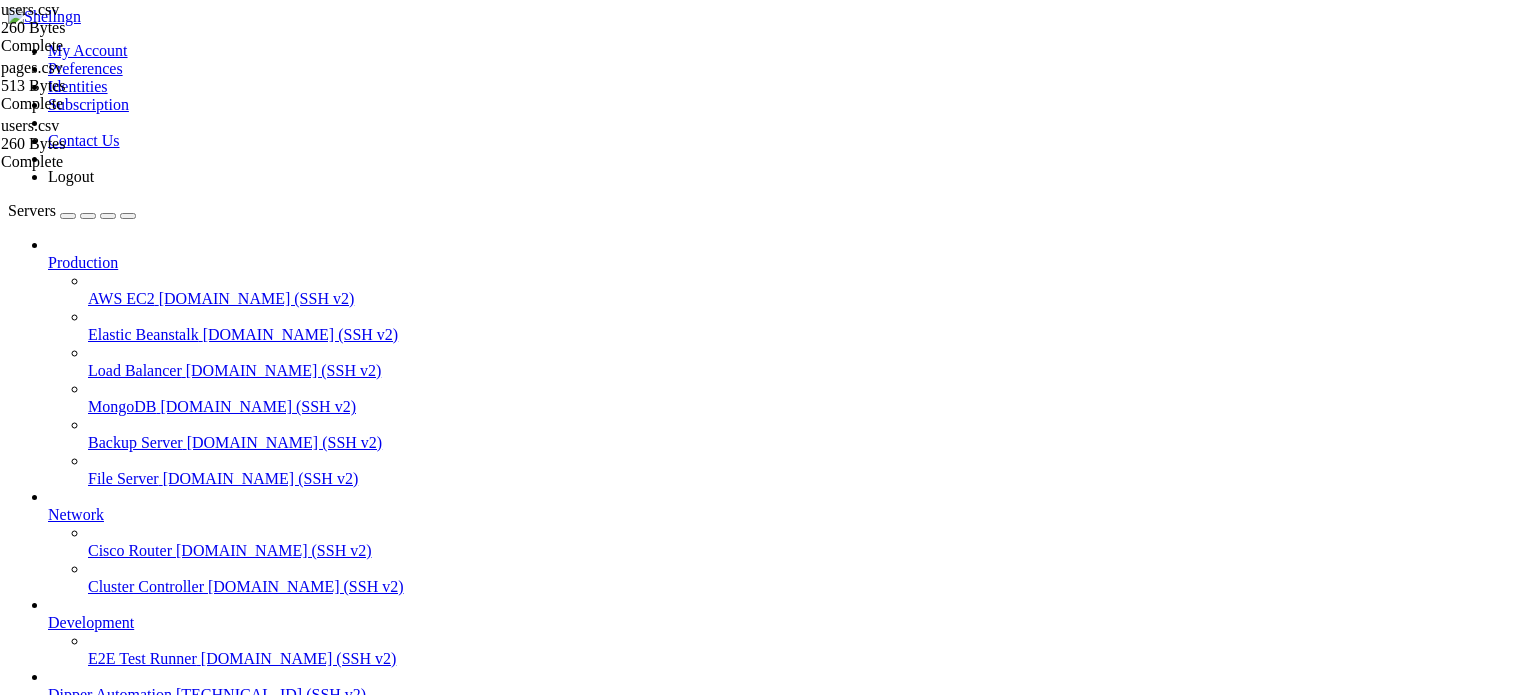 click at bounding box center [56, 2004] 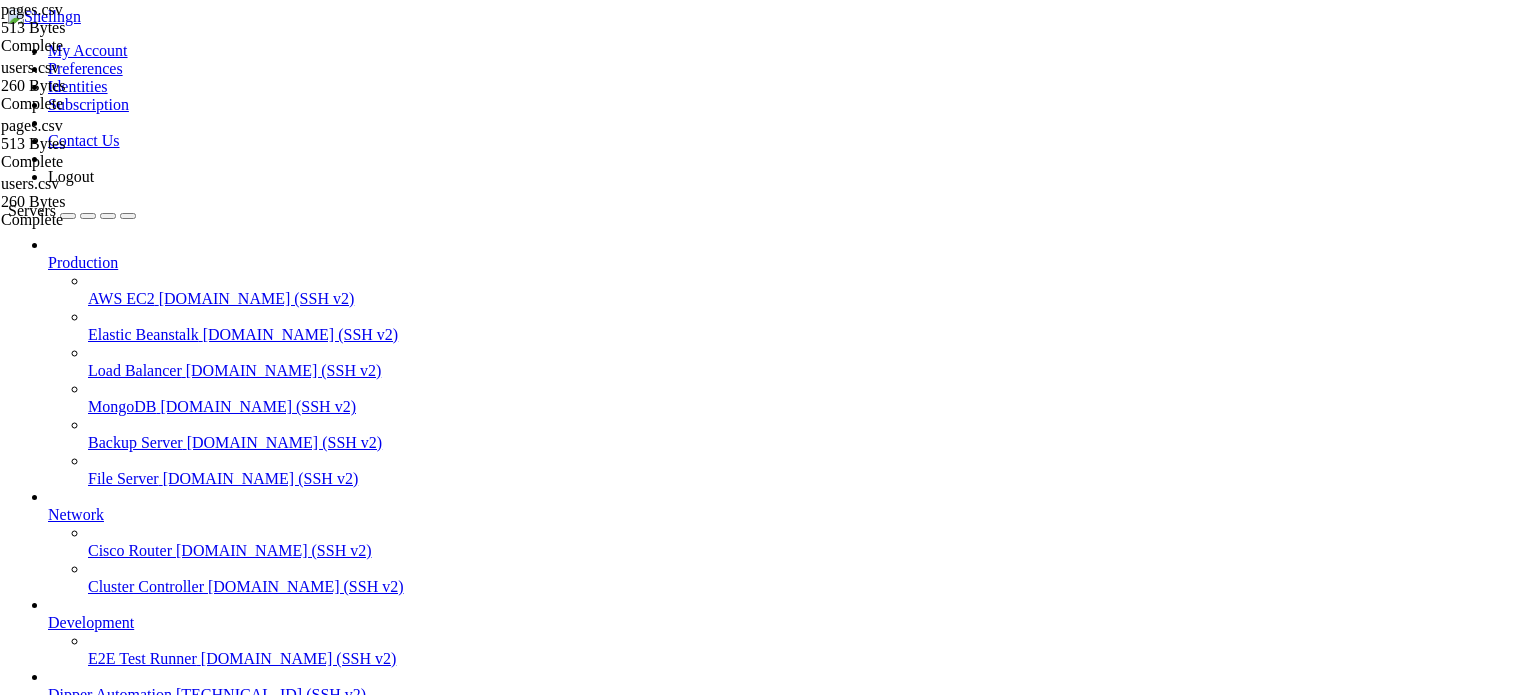 drag, startPoint x: 666, startPoint y: 168, endPoint x: 274, endPoint y: 115, distance: 395.56668 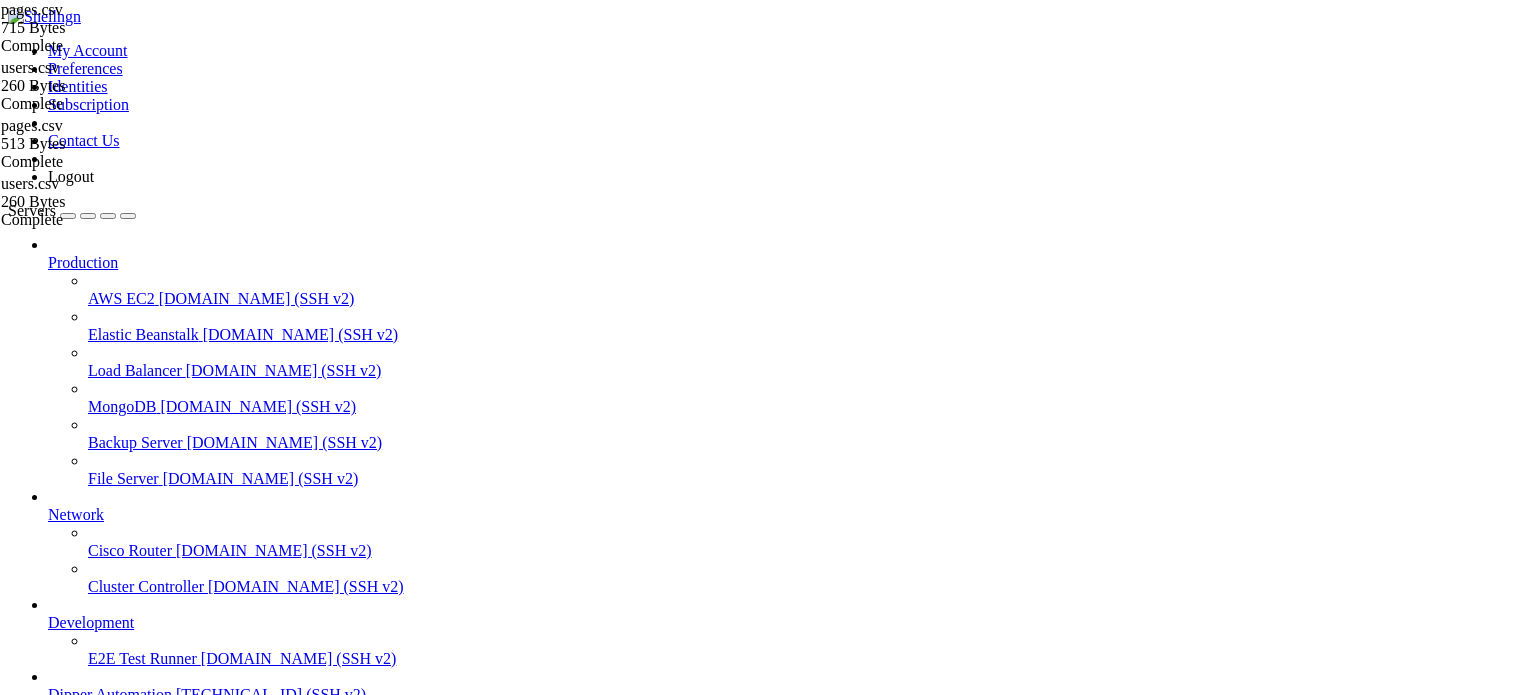 click on "  devices.csv" at bounding box center (315, 1379) 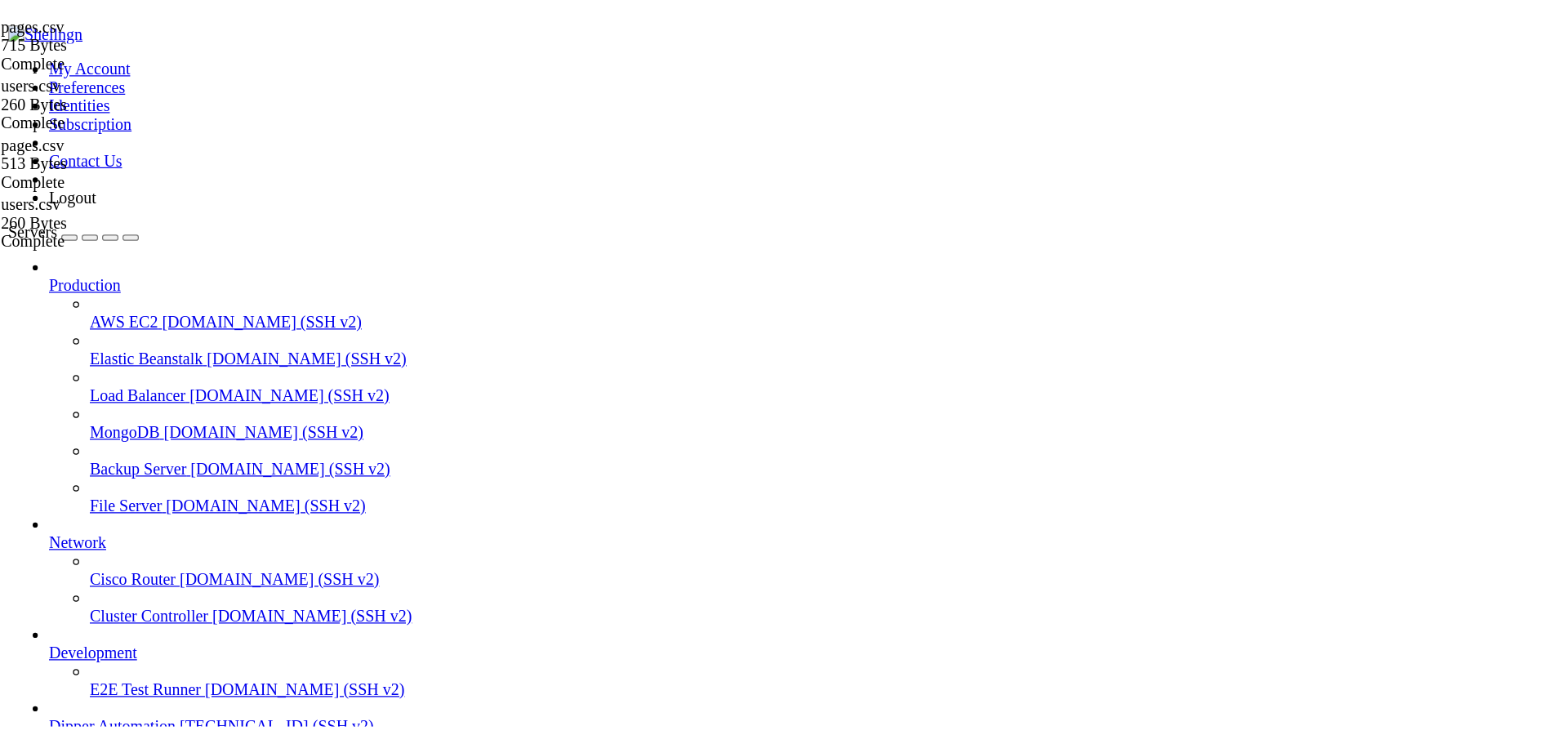 scroll, scrollTop: 0, scrollLeft: 0, axis: both 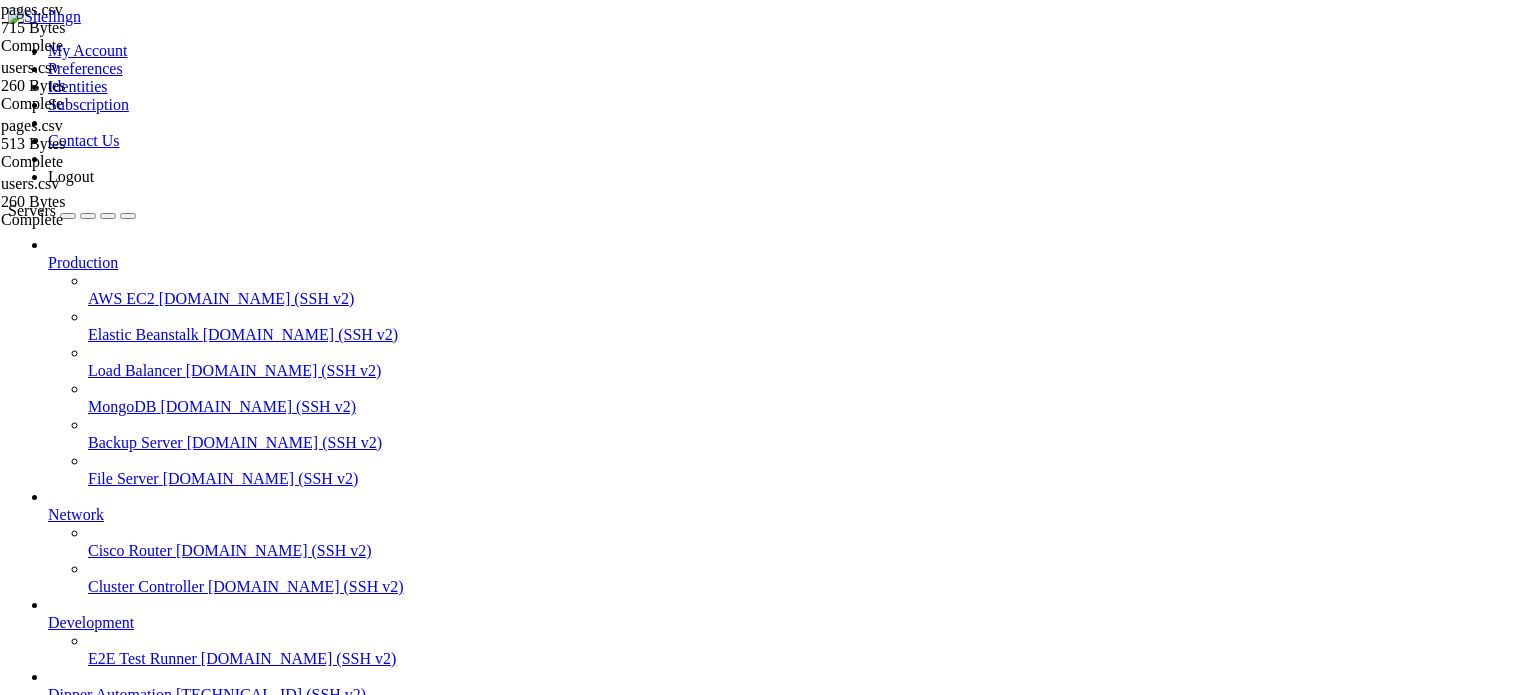 click on "Dipper Automation
" at bounding box center [788, 844] 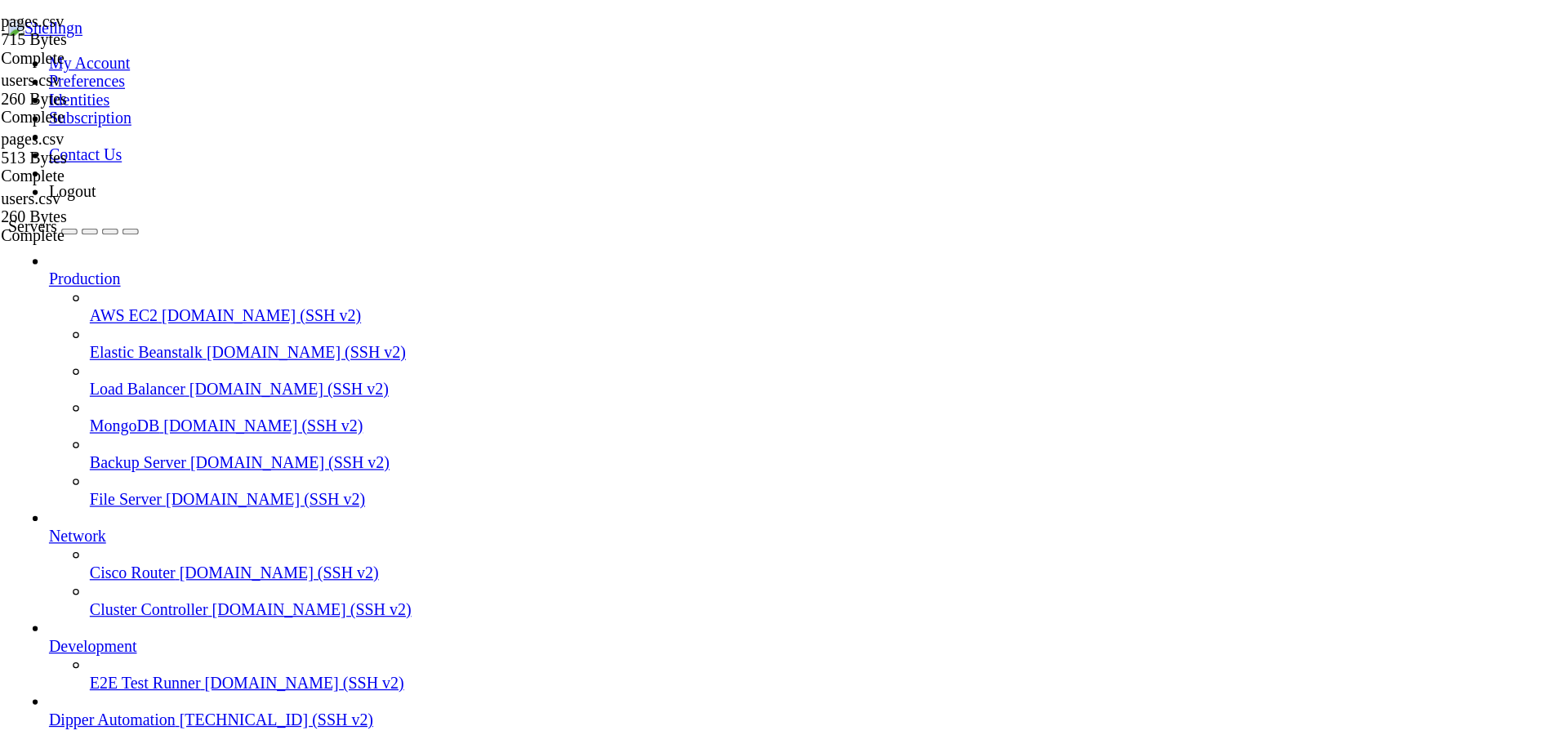scroll, scrollTop: 0, scrollLeft: 0, axis: both 